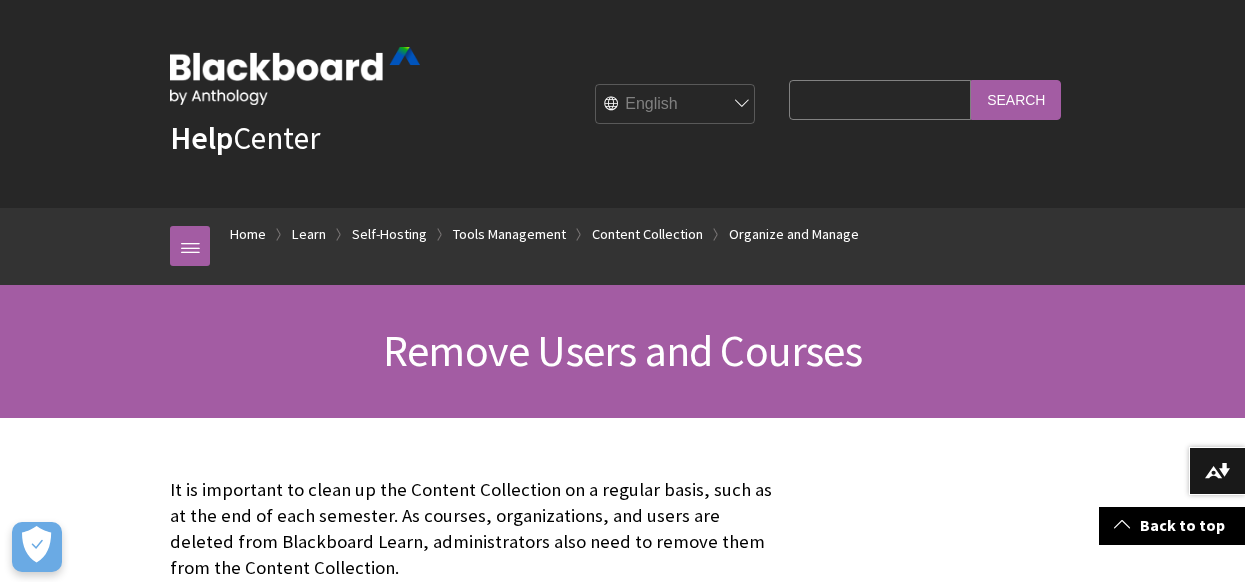 scroll, scrollTop: 634, scrollLeft: 0, axis: vertical 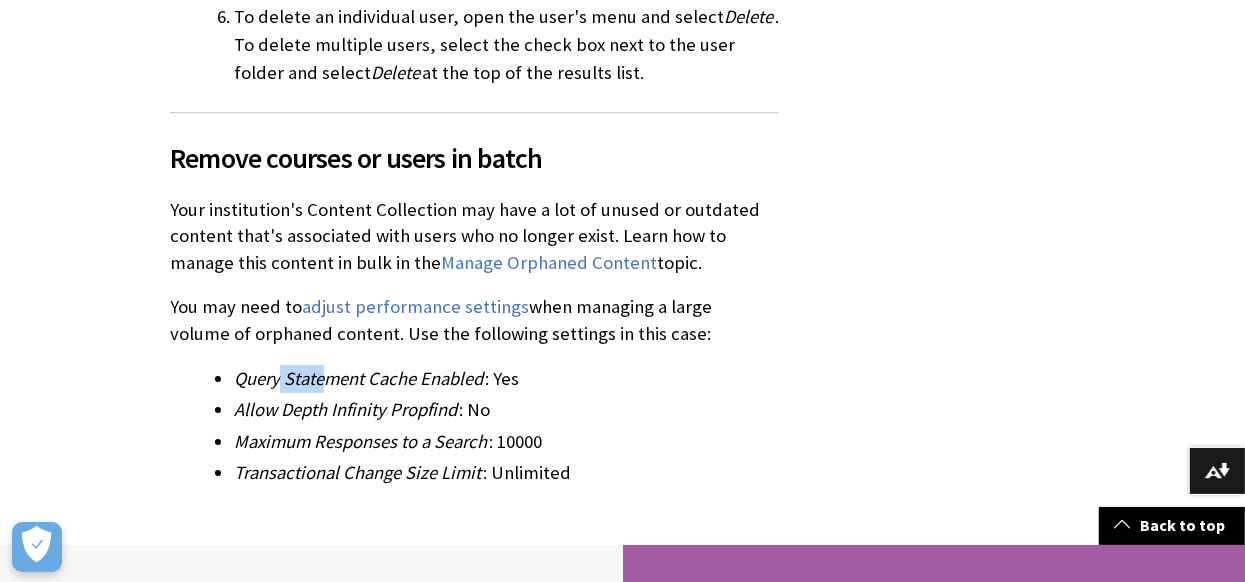 drag, startPoint x: 270, startPoint y: 295, endPoint x: 323, endPoint y: 297, distance: 53.037724 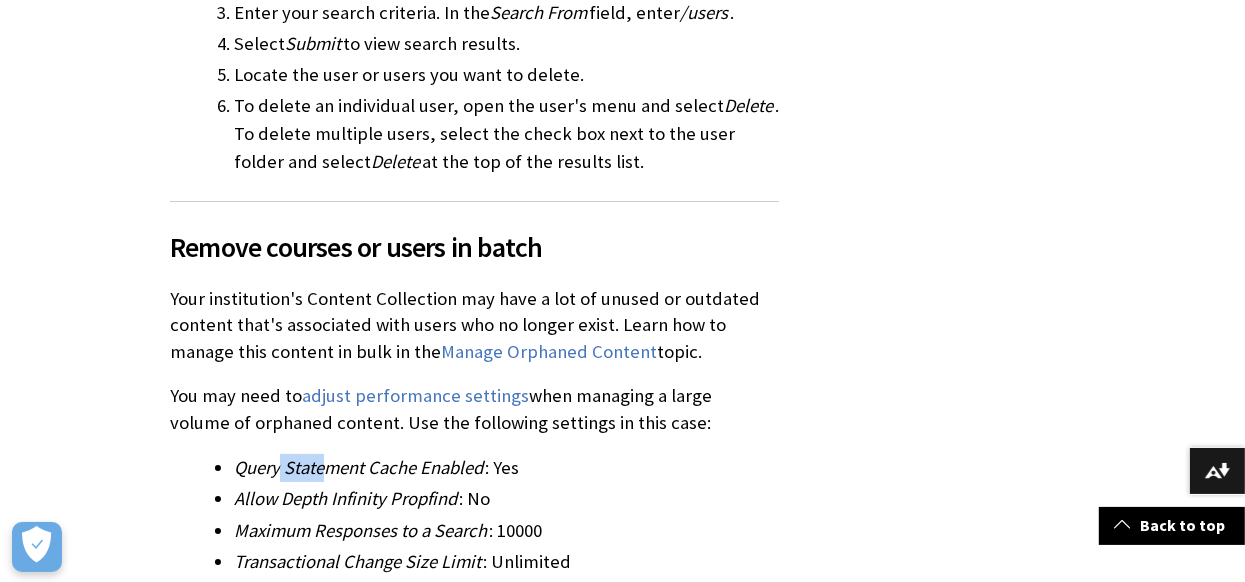 scroll, scrollTop: 1727, scrollLeft: 0, axis: vertical 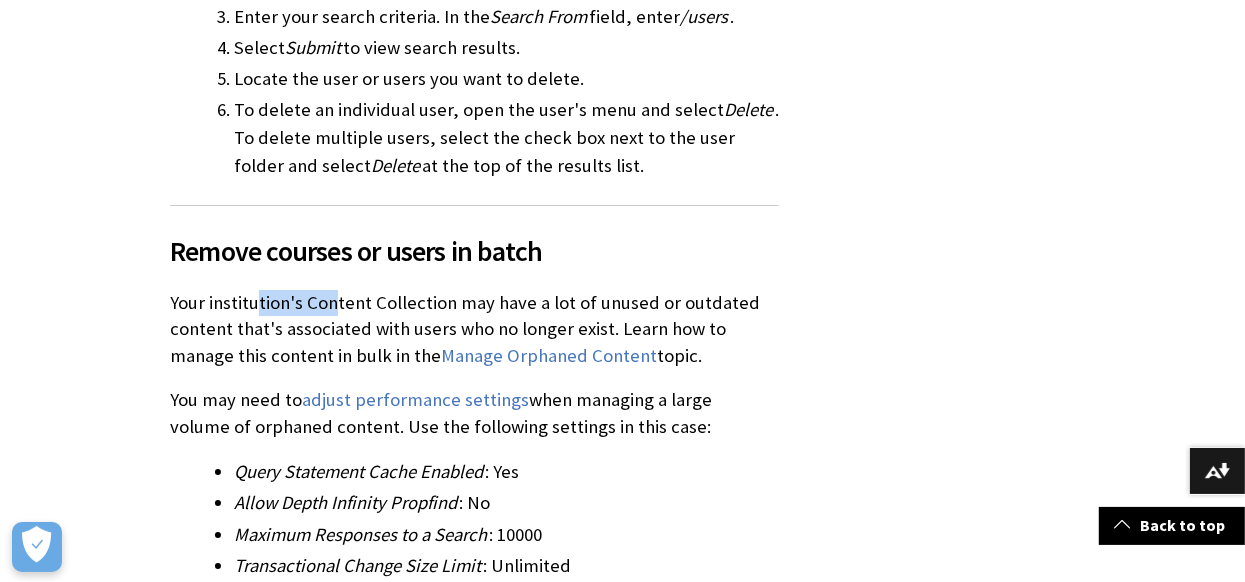 drag, startPoint x: 249, startPoint y: 221, endPoint x: 328, endPoint y: 223, distance: 79.025314 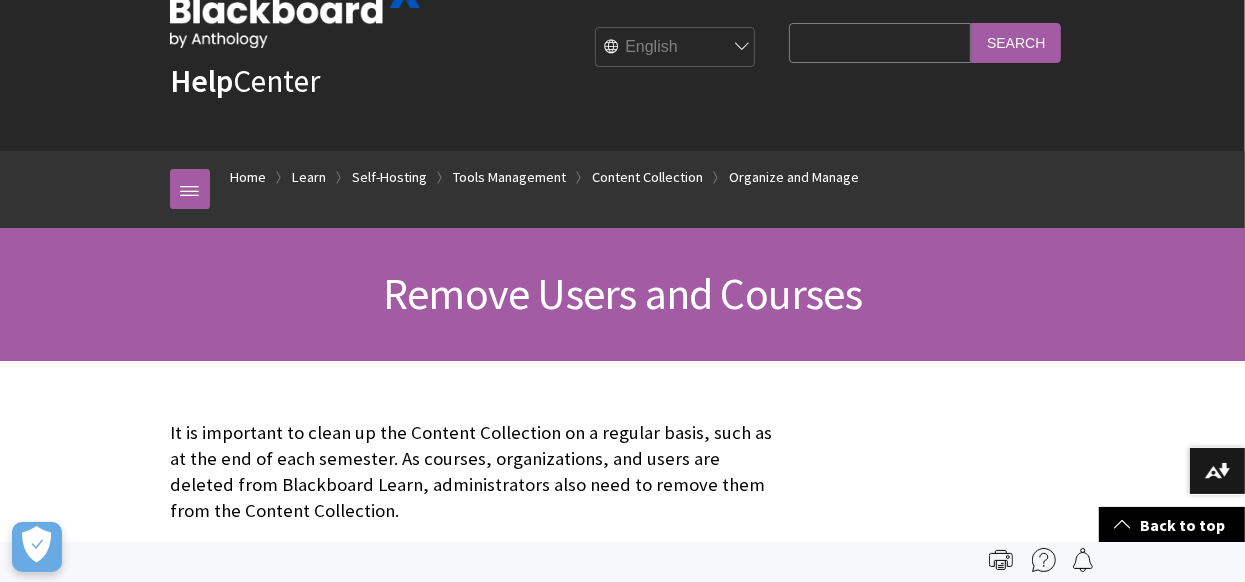 scroll, scrollTop: 0, scrollLeft: 0, axis: both 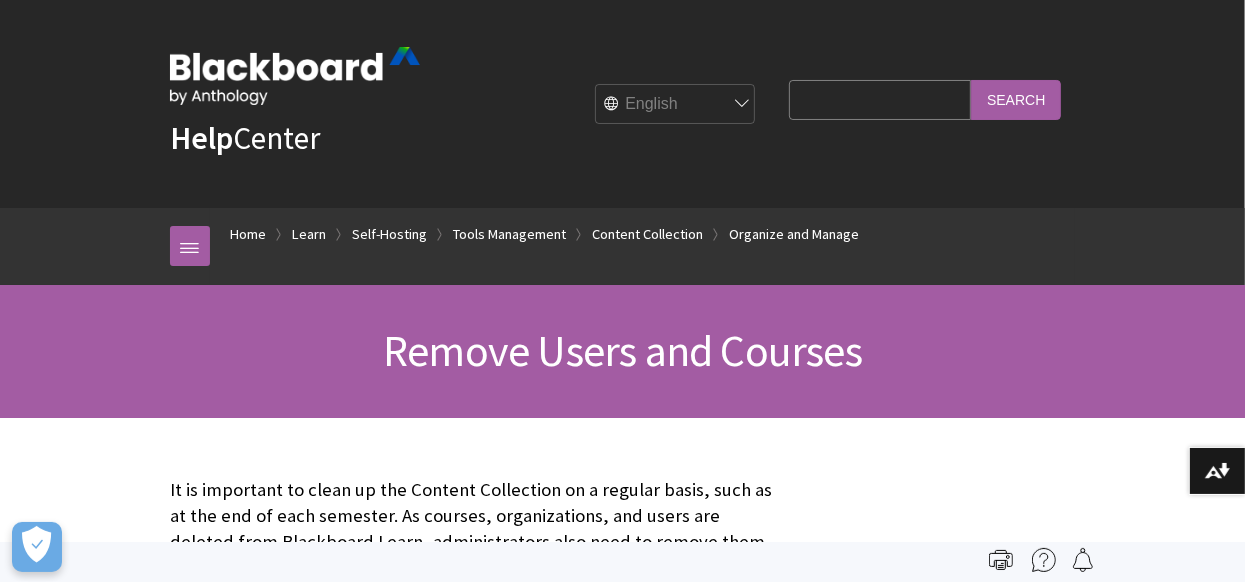 click on "Search Query" at bounding box center [880, 99] 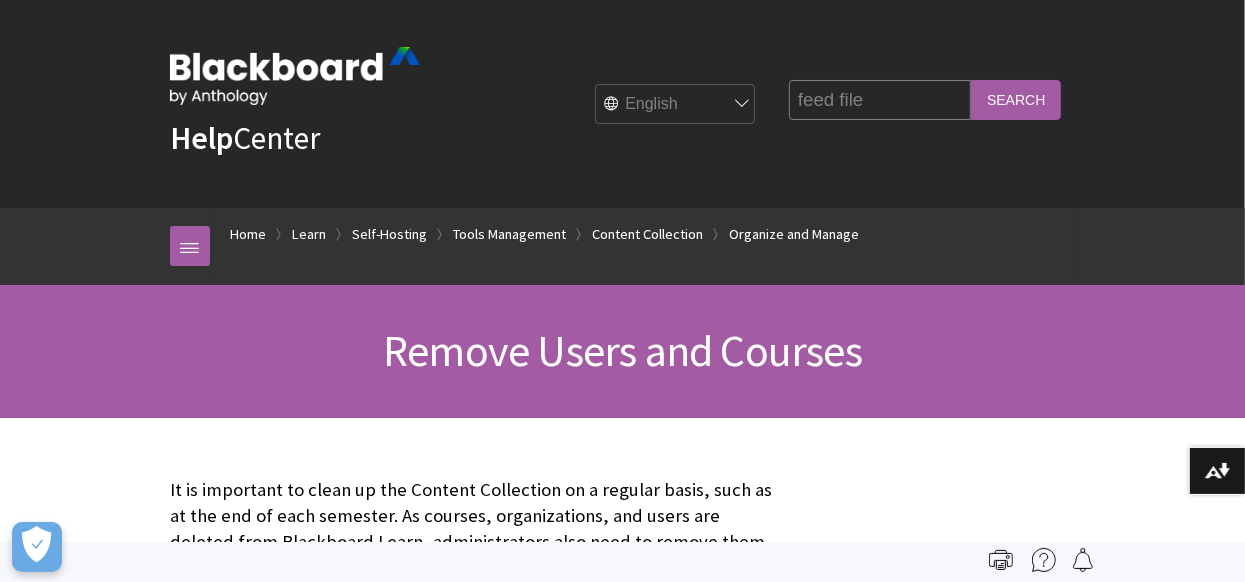 type on "feed file" 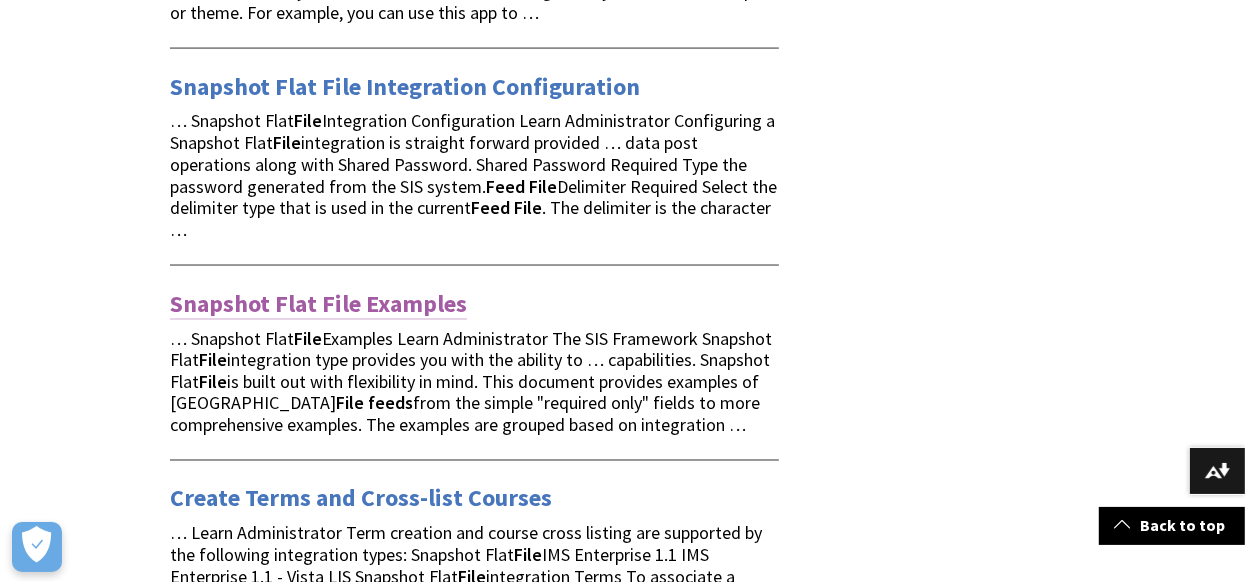scroll, scrollTop: 2135, scrollLeft: 0, axis: vertical 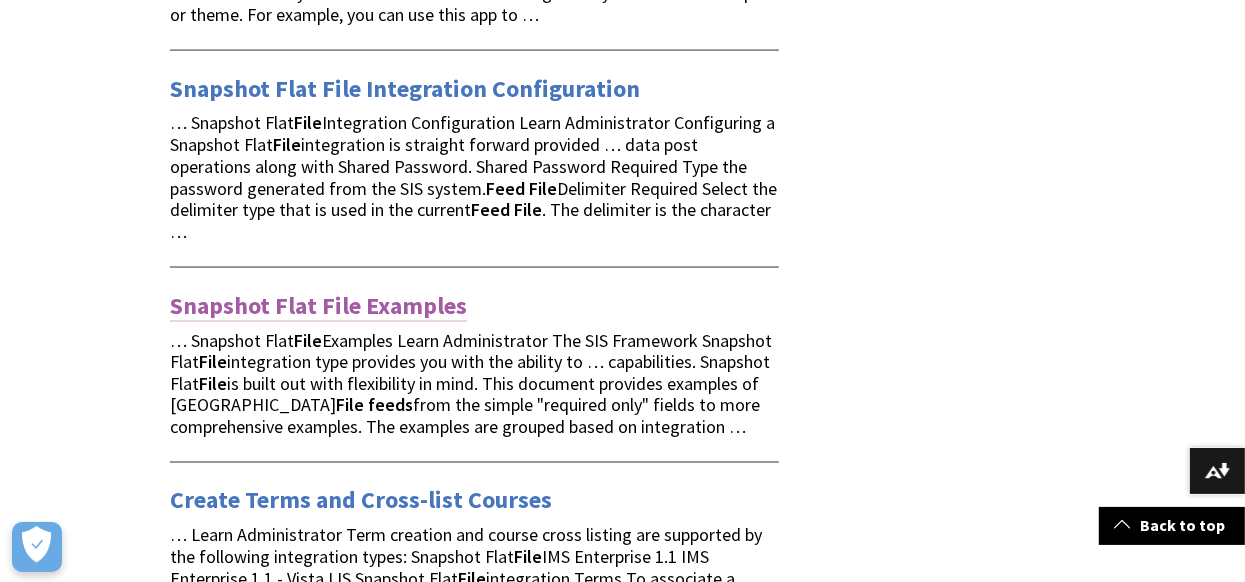 click on "Snapshot Flat File Examples" at bounding box center (318, 306) 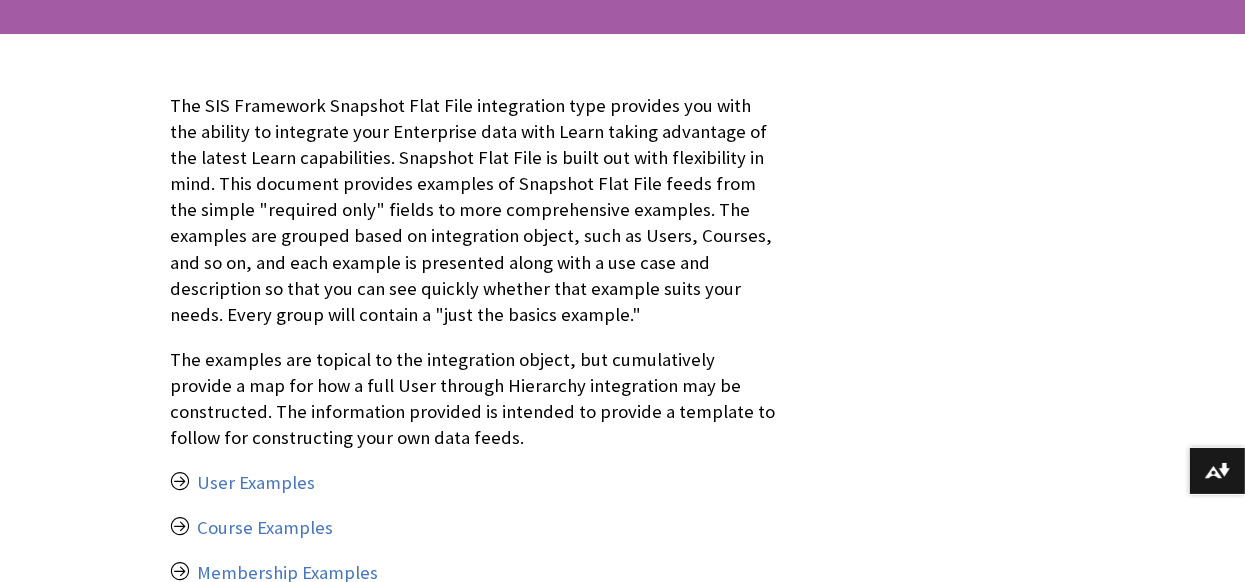 scroll, scrollTop: 384, scrollLeft: 0, axis: vertical 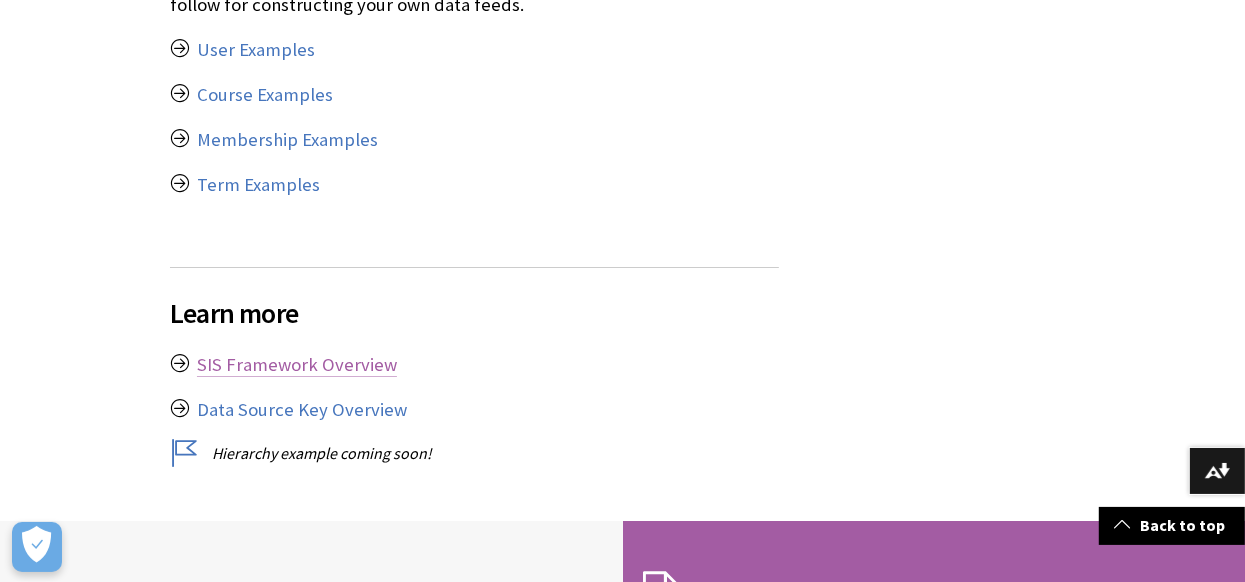 click on "SIS Framework Overview" at bounding box center (297, 365) 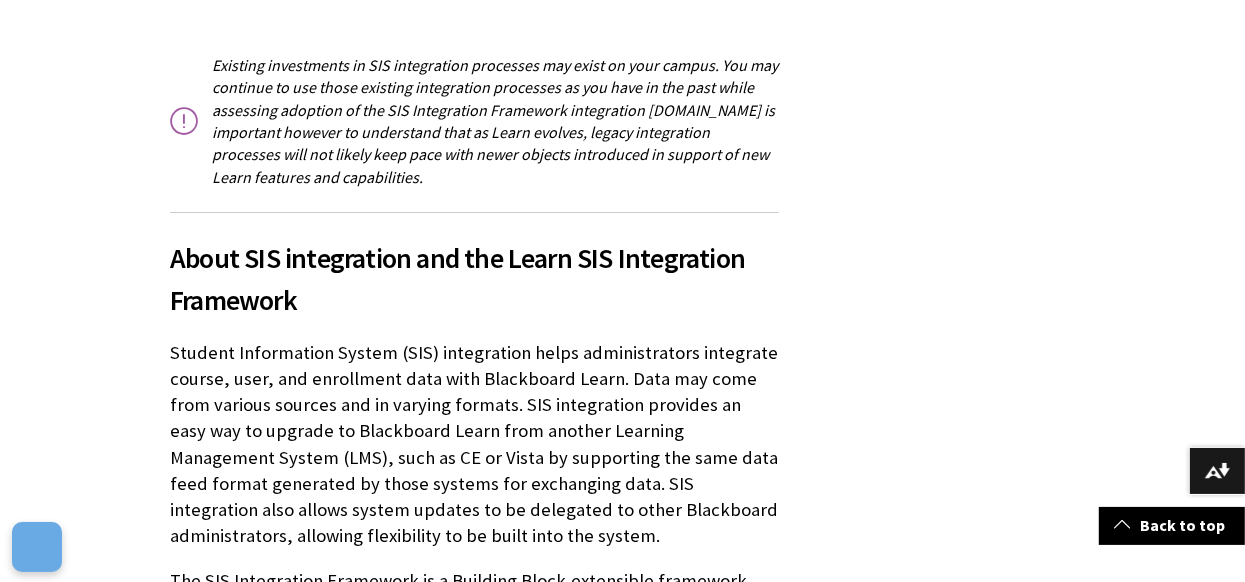 scroll, scrollTop: 0, scrollLeft: 0, axis: both 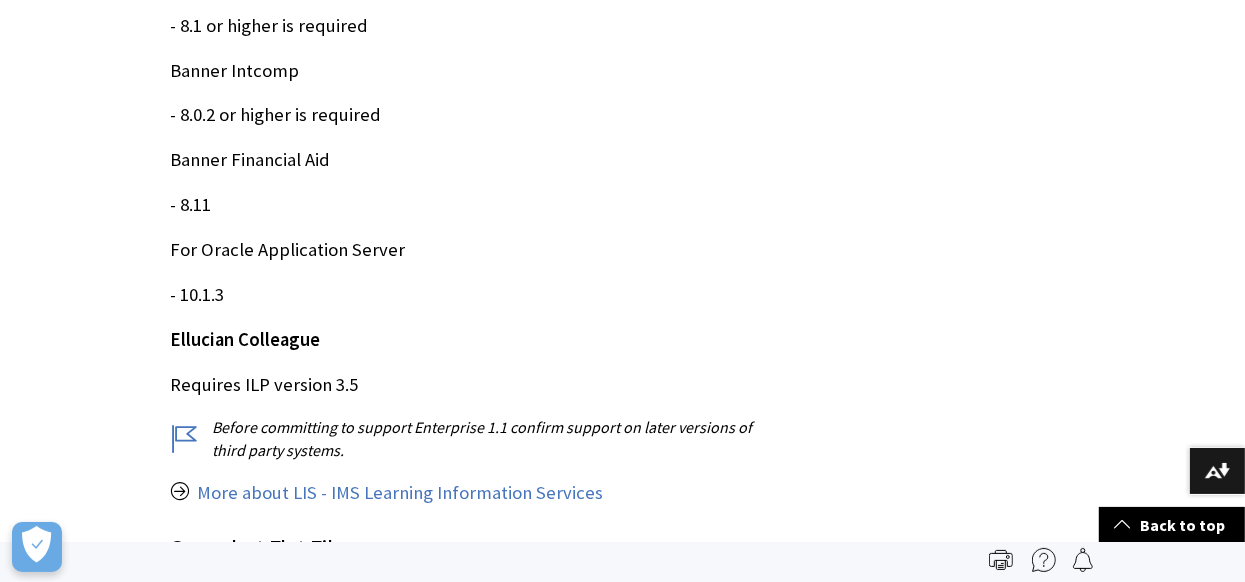 click on "Snapshot Flat File" at bounding box center [474, 550] 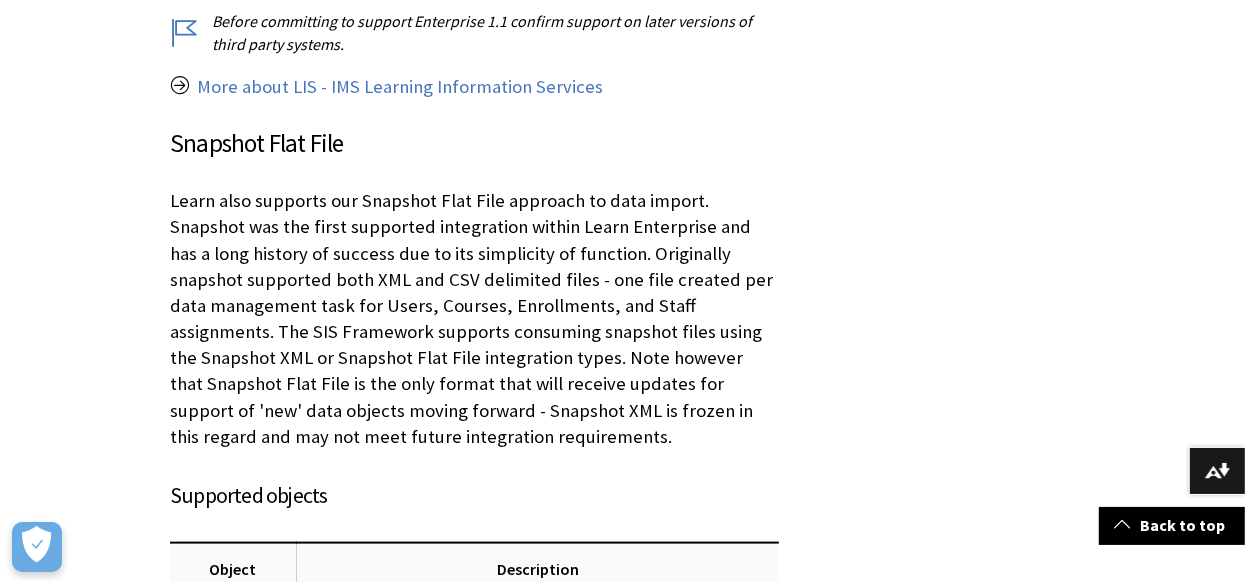 scroll, scrollTop: 11580, scrollLeft: 0, axis: vertical 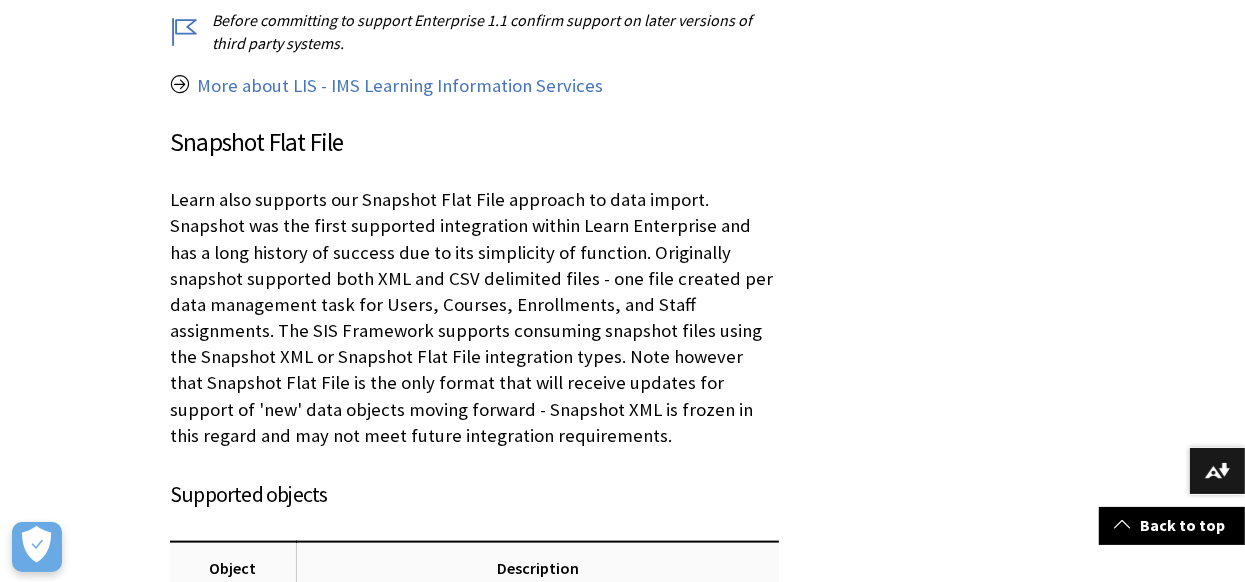 drag, startPoint x: 331, startPoint y: 273, endPoint x: 583, endPoint y: 269, distance: 252.03174 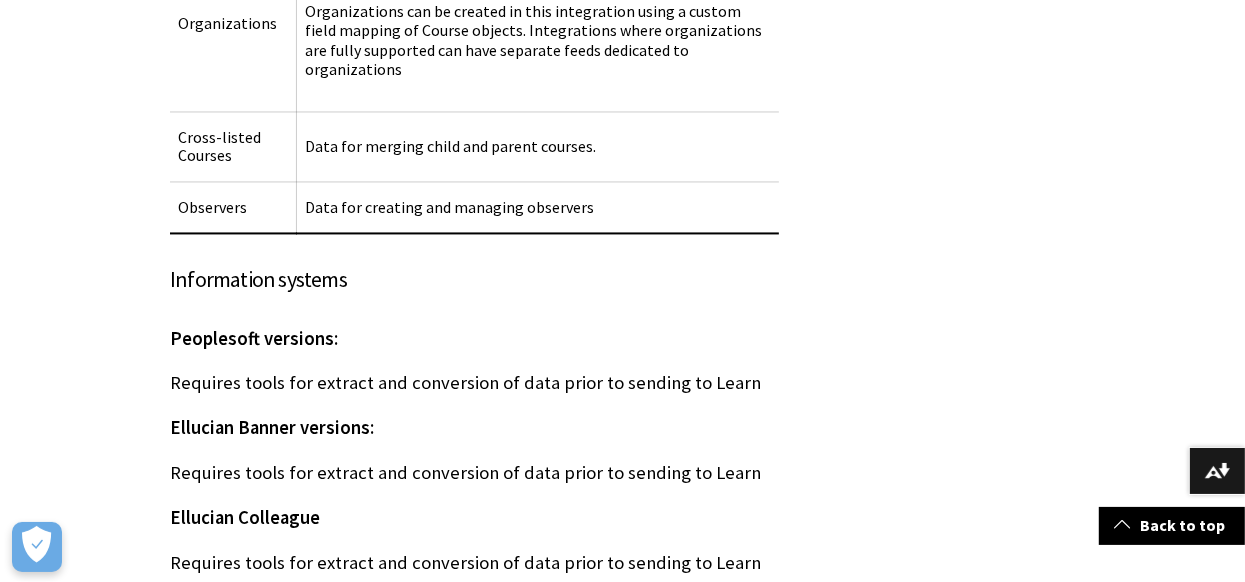 scroll, scrollTop: 12763, scrollLeft: 0, axis: vertical 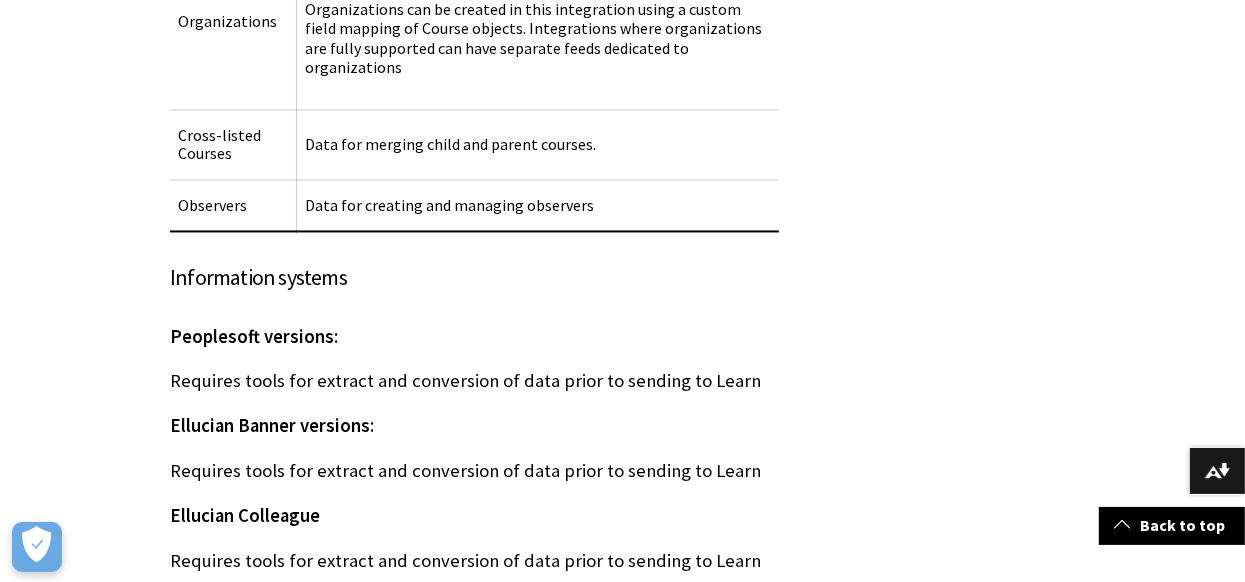 click on "More about Snapshot Flat File" at bounding box center (316, 677) 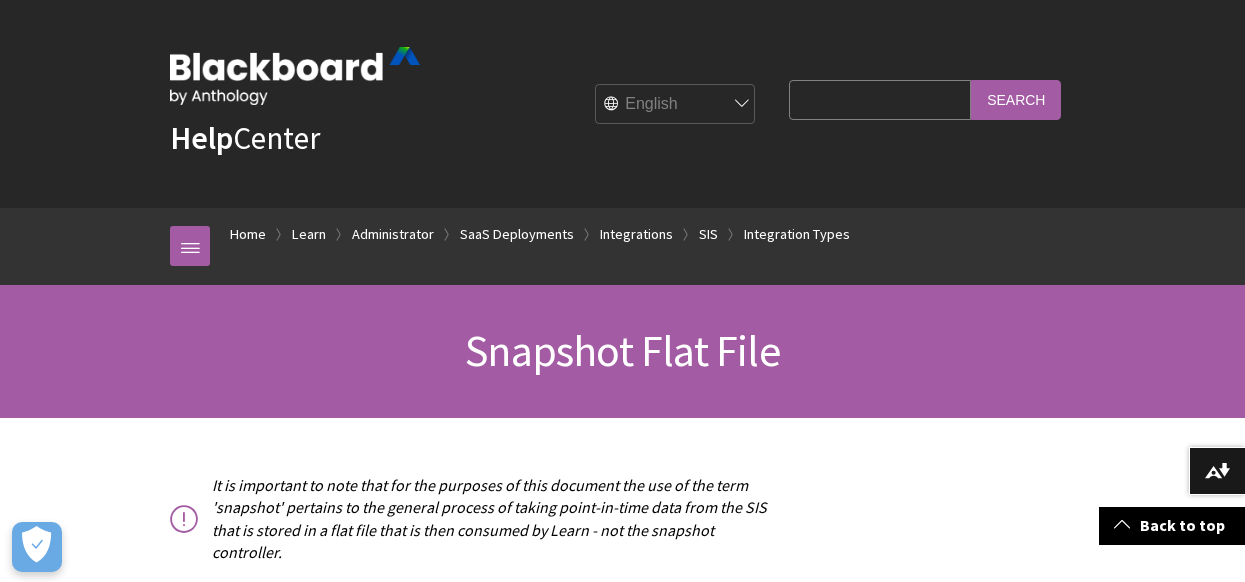 scroll, scrollTop: 329, scrollLeft: 0, axis: vertical 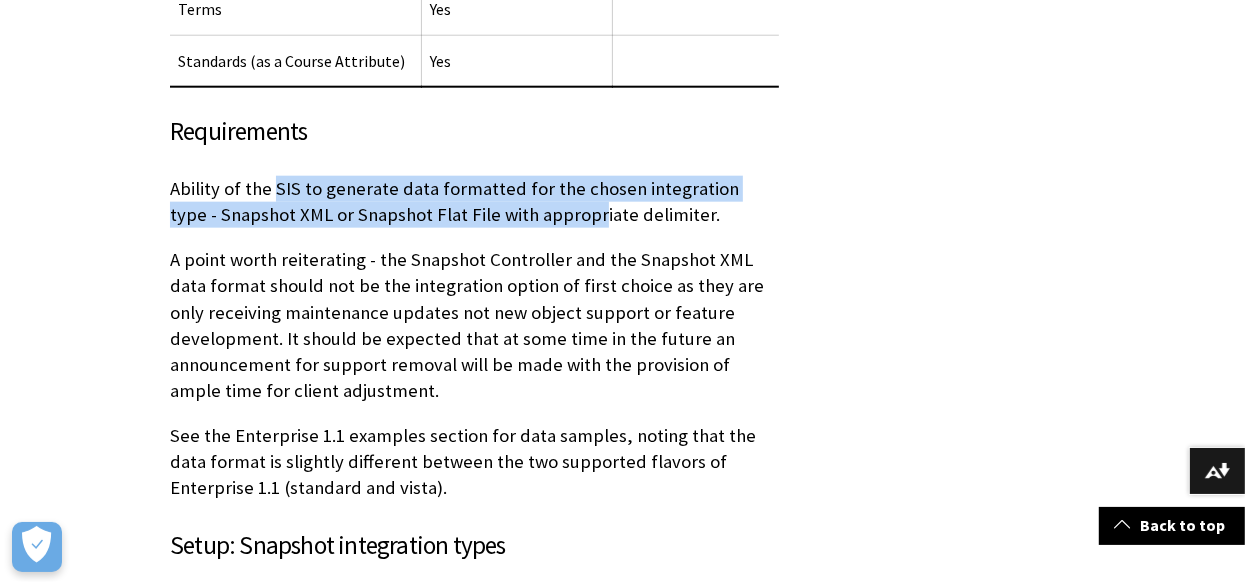 drag, startPoint x: 267, startPoint y: 170, endPoint x: 558, endPoint y: 178, distance: 291.10995 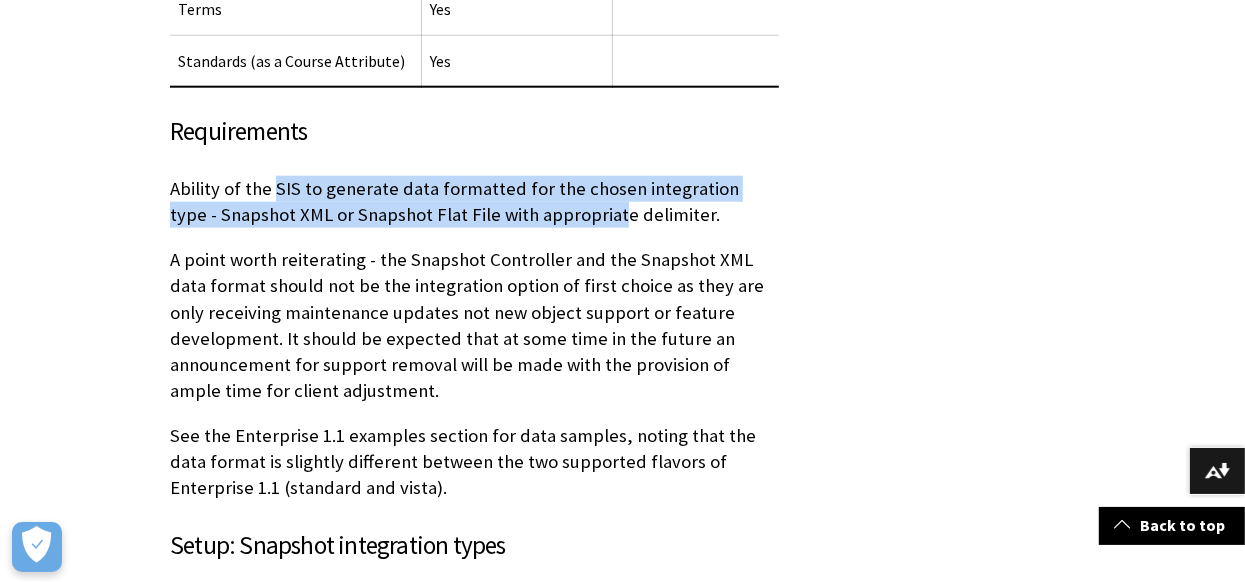 click on "Ability of the SIS to generate data formatted for the chosen integration type - Snapshot XML or Snapshot Flat File with appropriate delimiter." at bounding box center [474, 202] 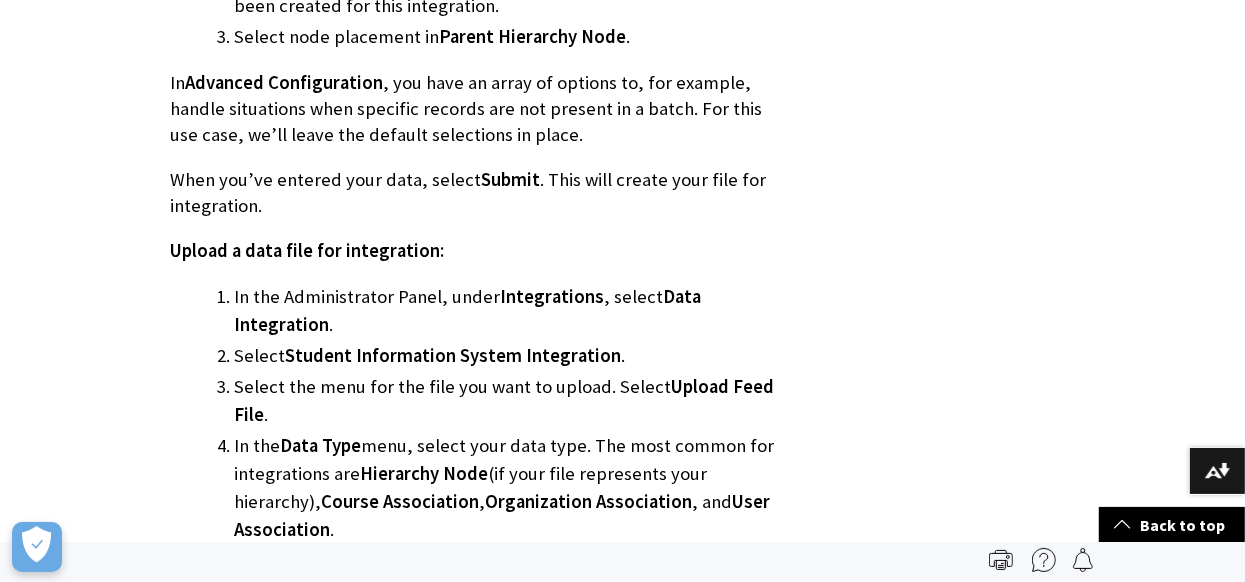 scroll, scrollTop: 5748, scrollLeft: 0, axis: vertical 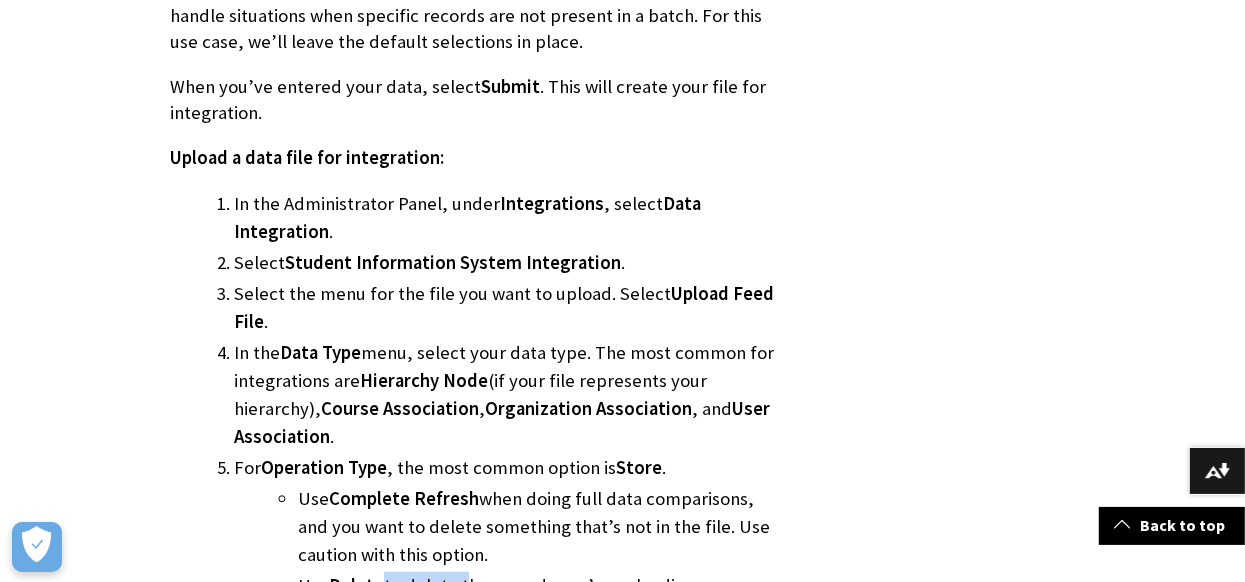 drag, startPoint x: 377, startPoint y: 376, endPoint x: 458, endPoint y: 376, distance: 81 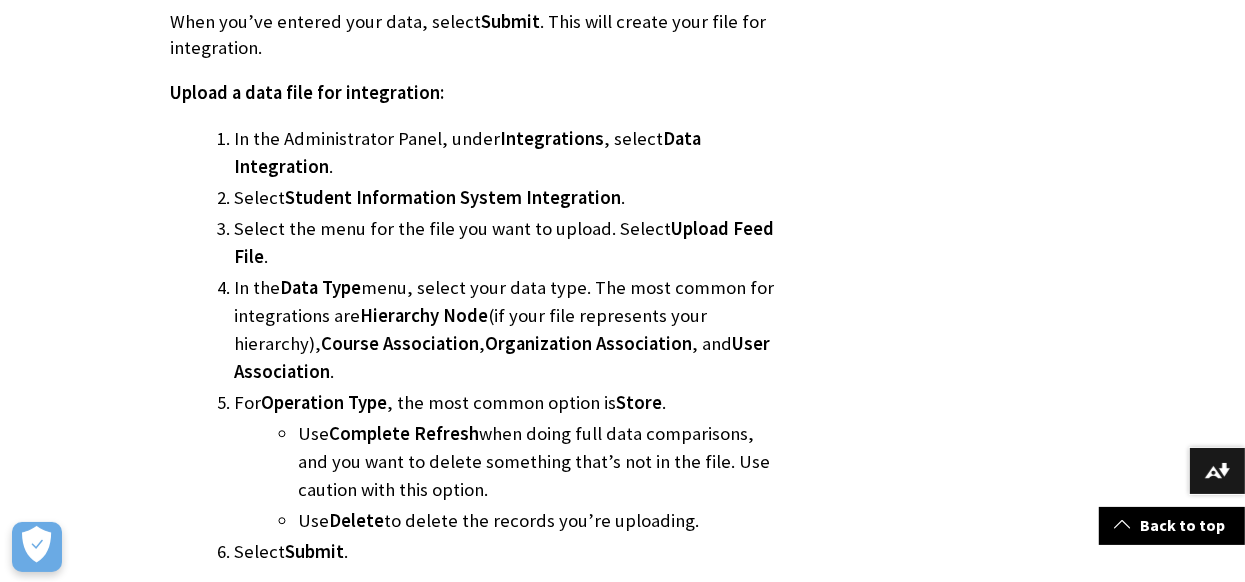 drag, startPoint x: 387, startPoint y: 383, endPoint x: 417, endPoint y: 384, distance: 30.016663 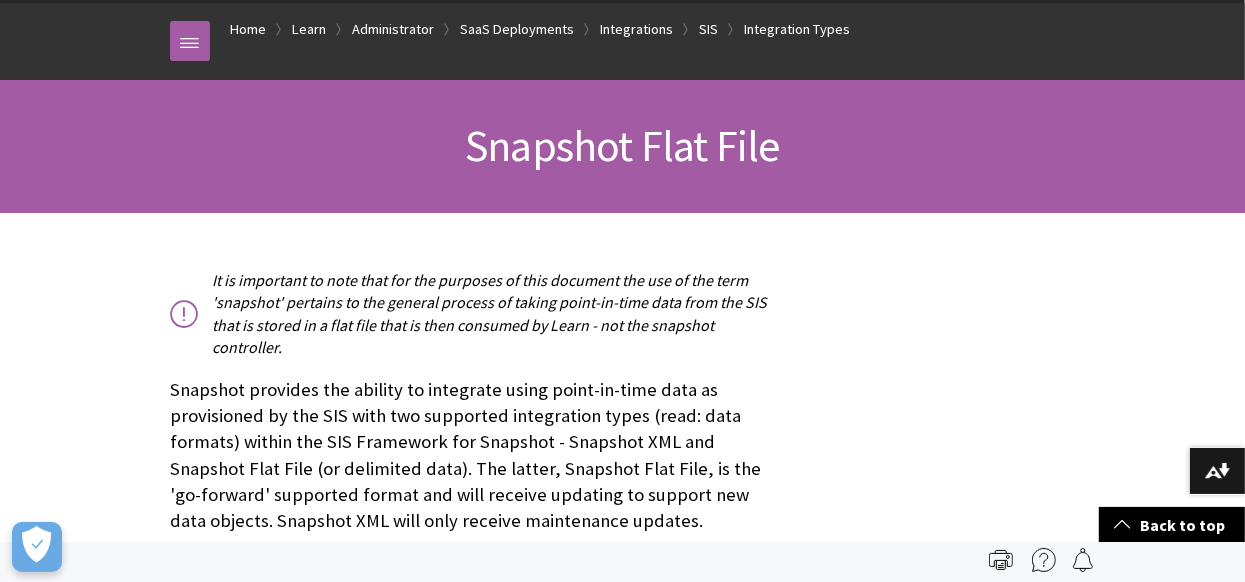 scroll, scrollTop: 0, scrollLeft: 0, axis: both 